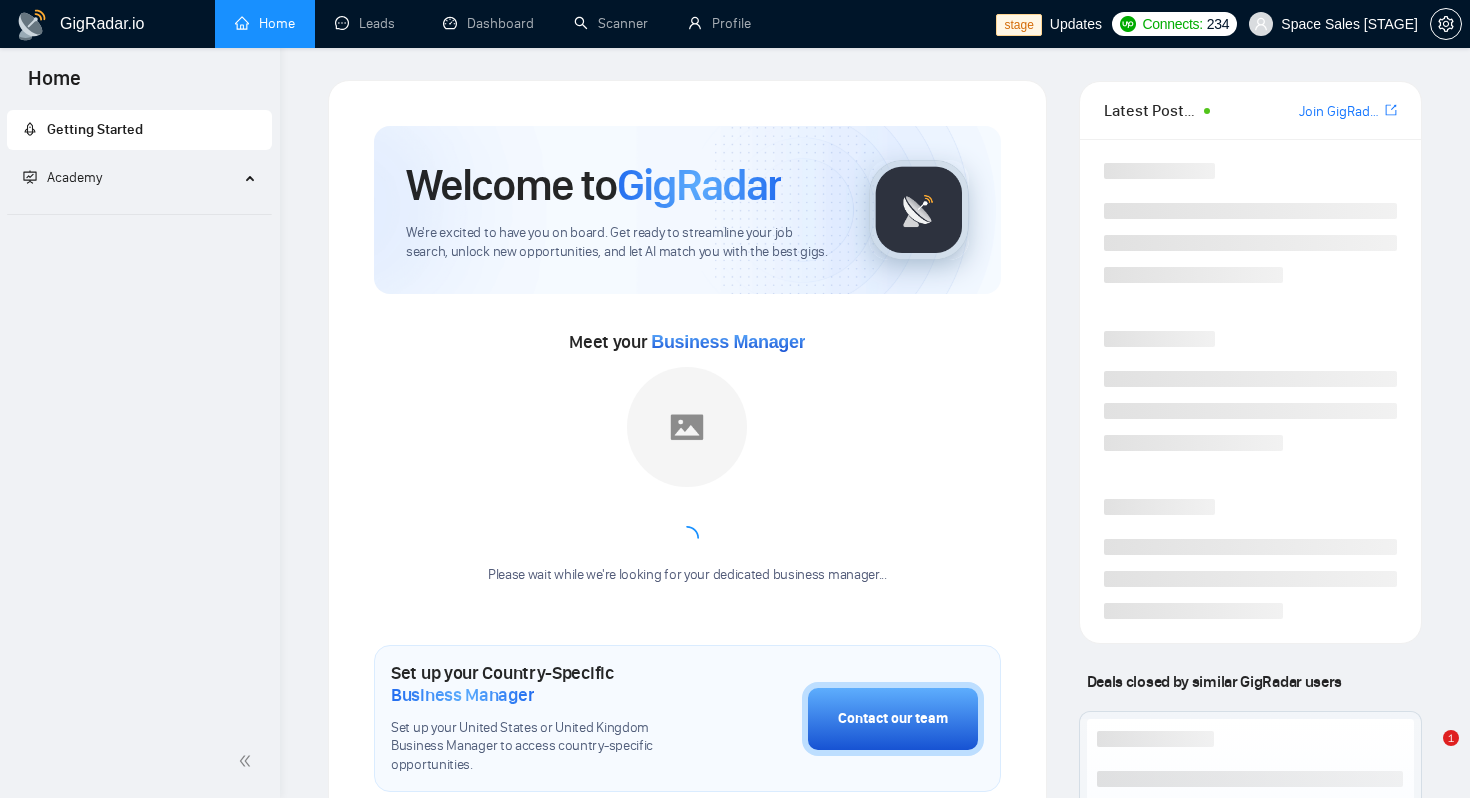 scroll, scrollTop: 0, scrollLeft: 0, axis: both 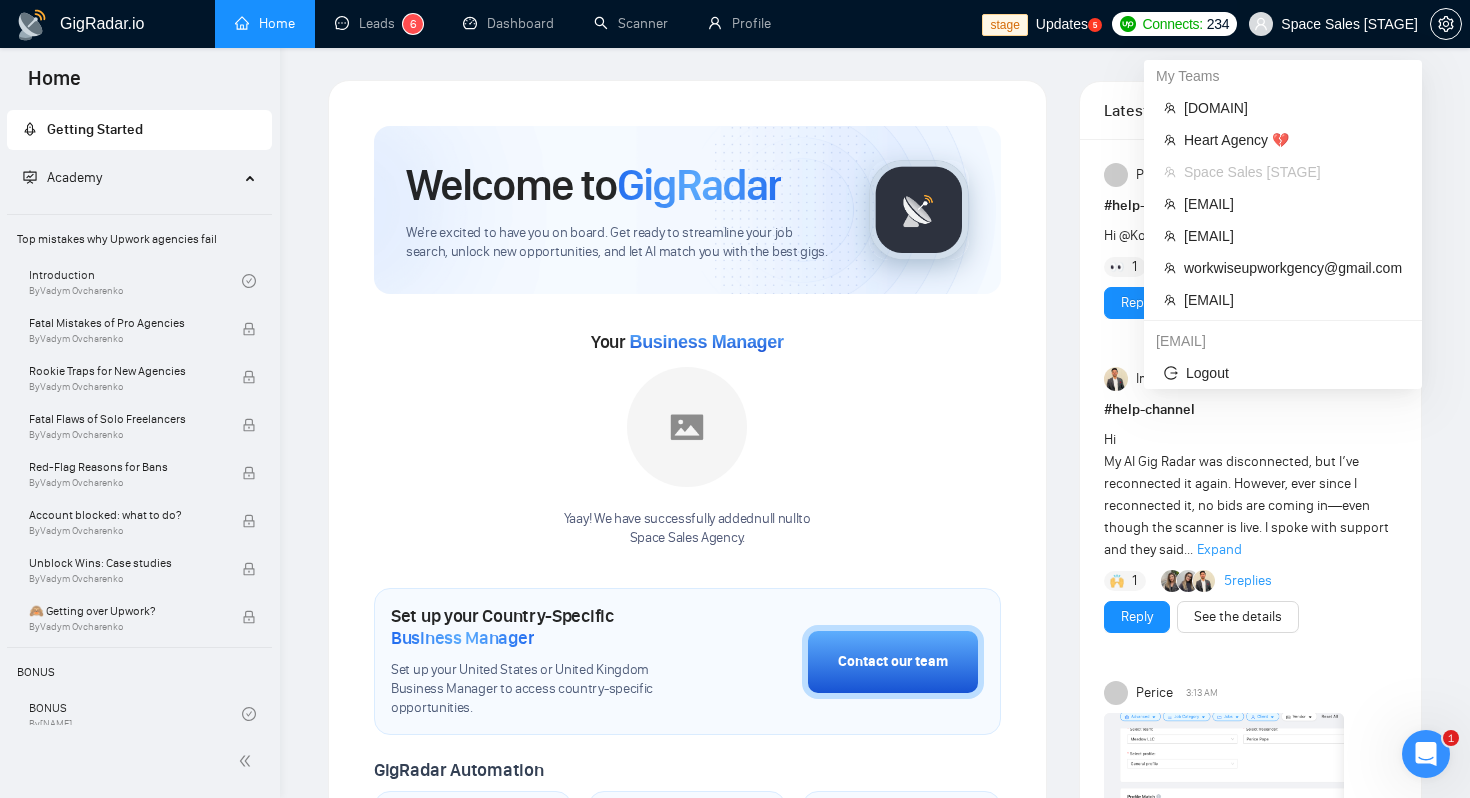 click on "Space Sales [STAGE]" at bounding box center (1349, 24) 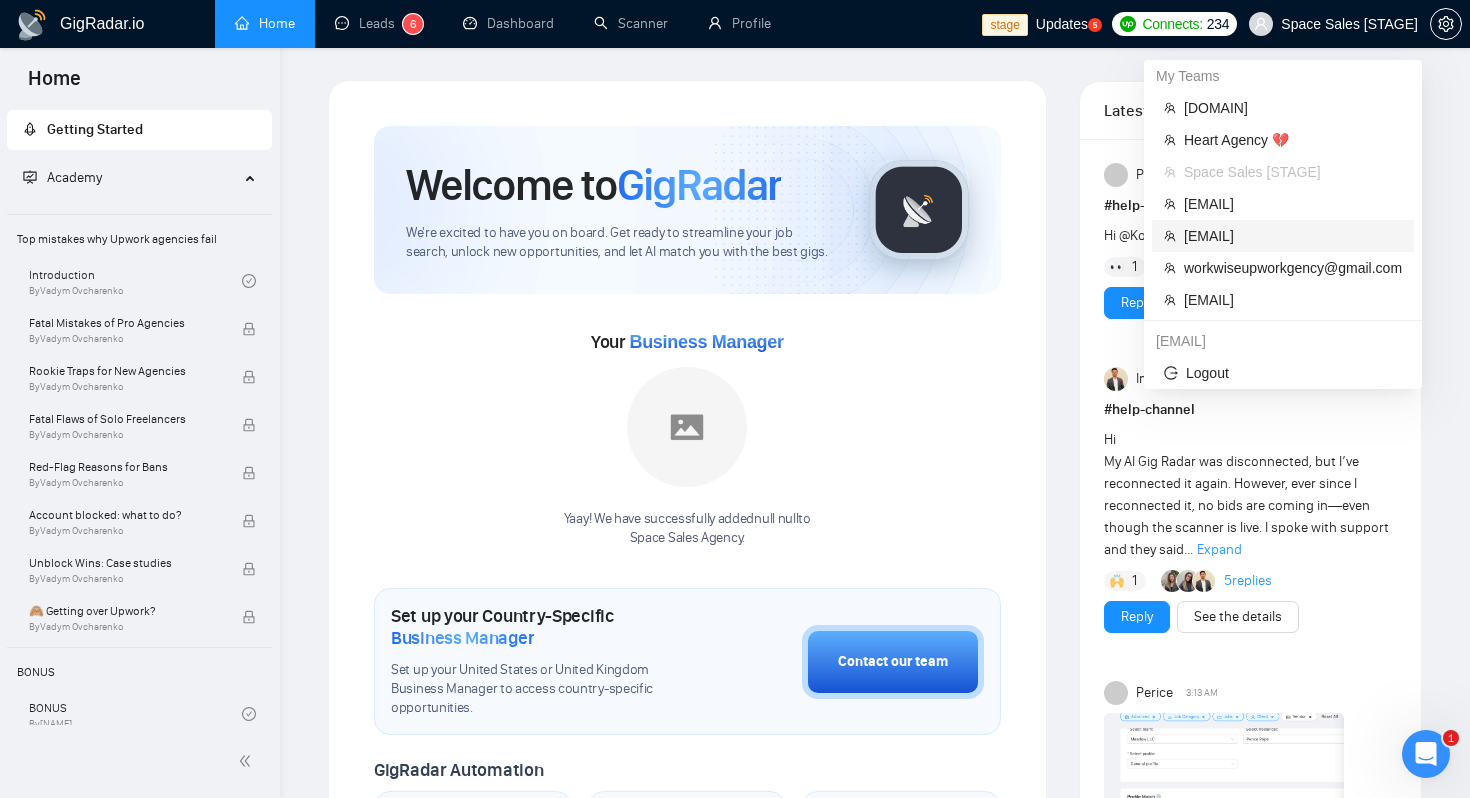 click on "[EMAIL]" at bounding box center [1293, 236] 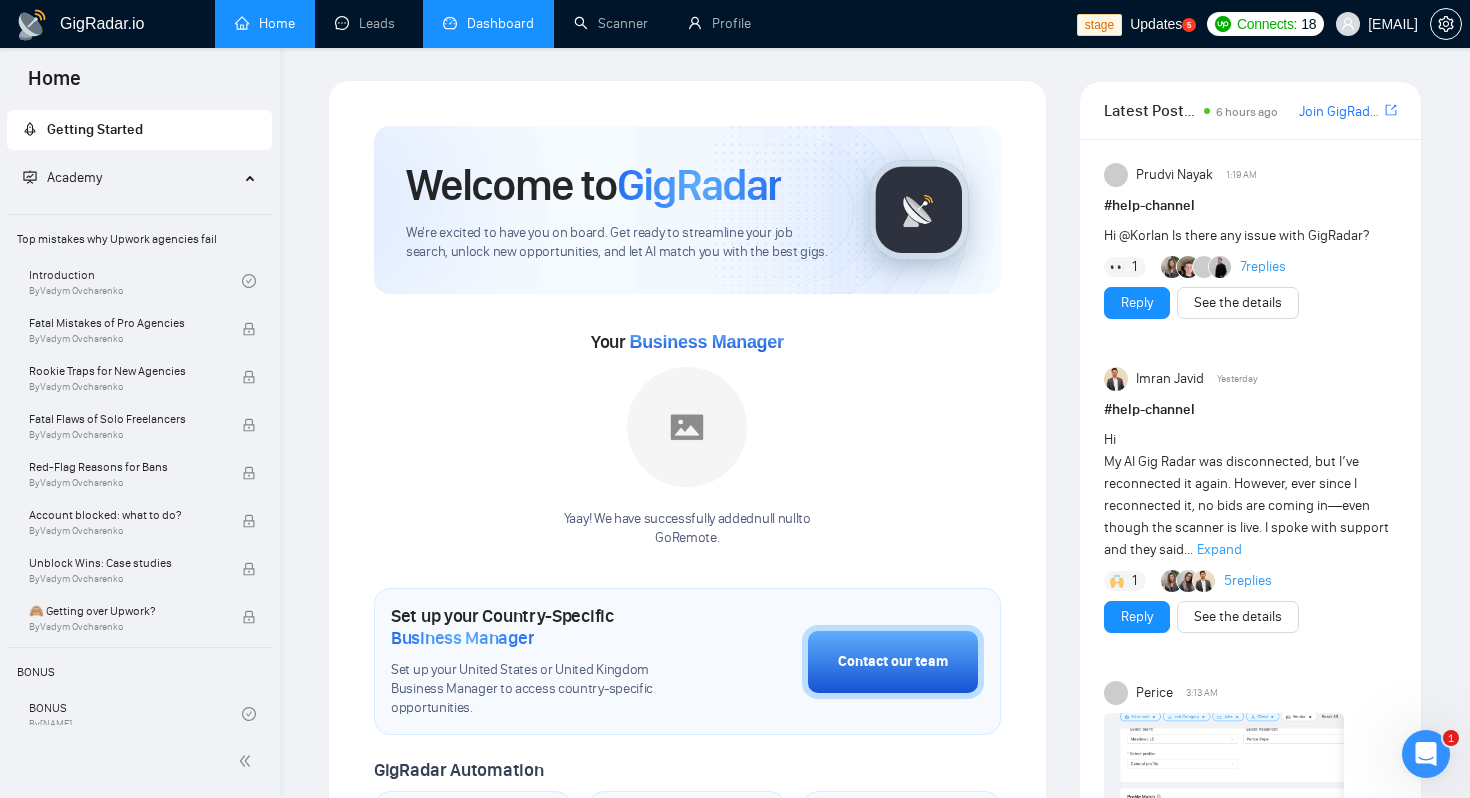 click on "Dashboard" at bounding box center (488, 23) 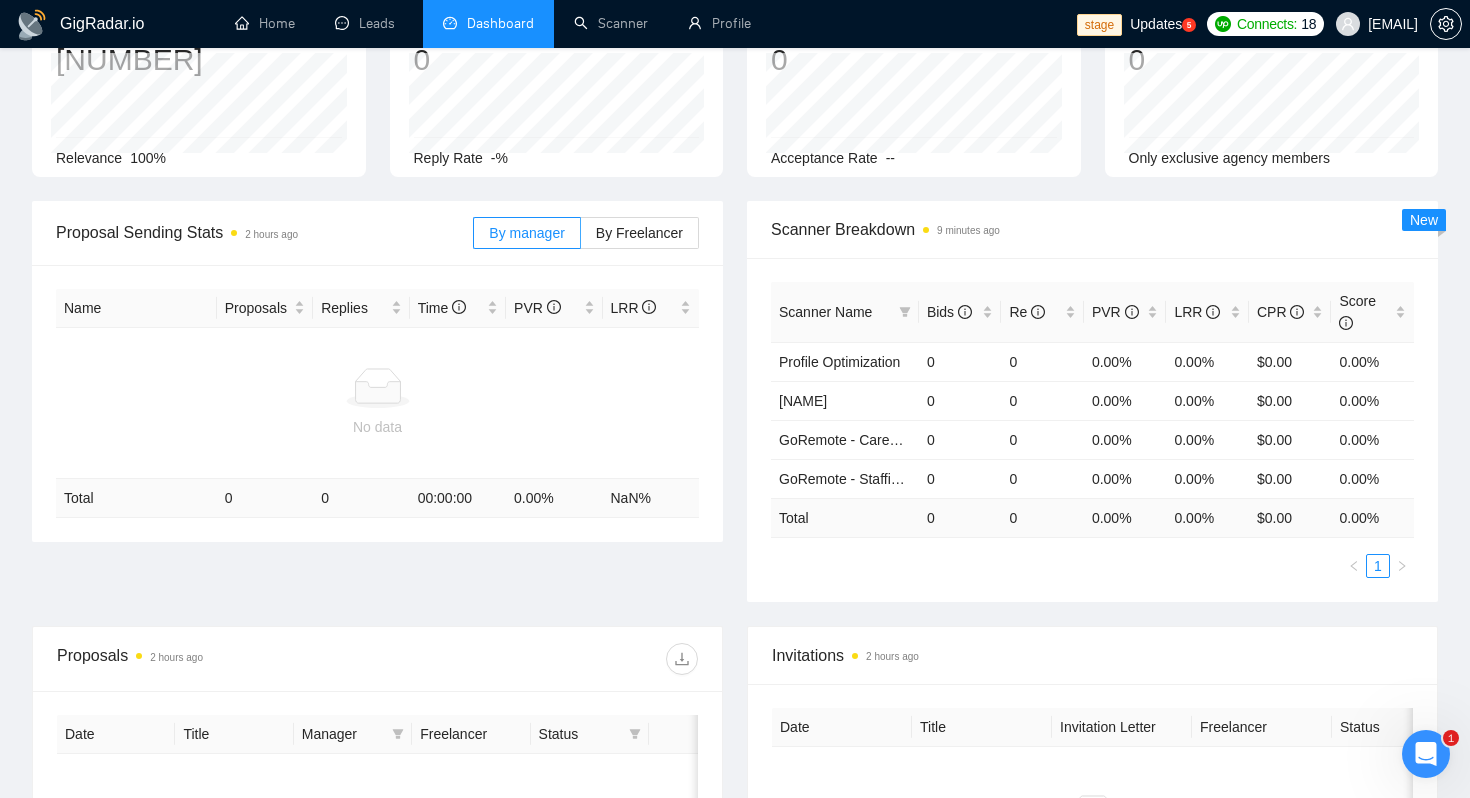 scroll, scrollTop: 0, scrollLeft: 0, axis: both 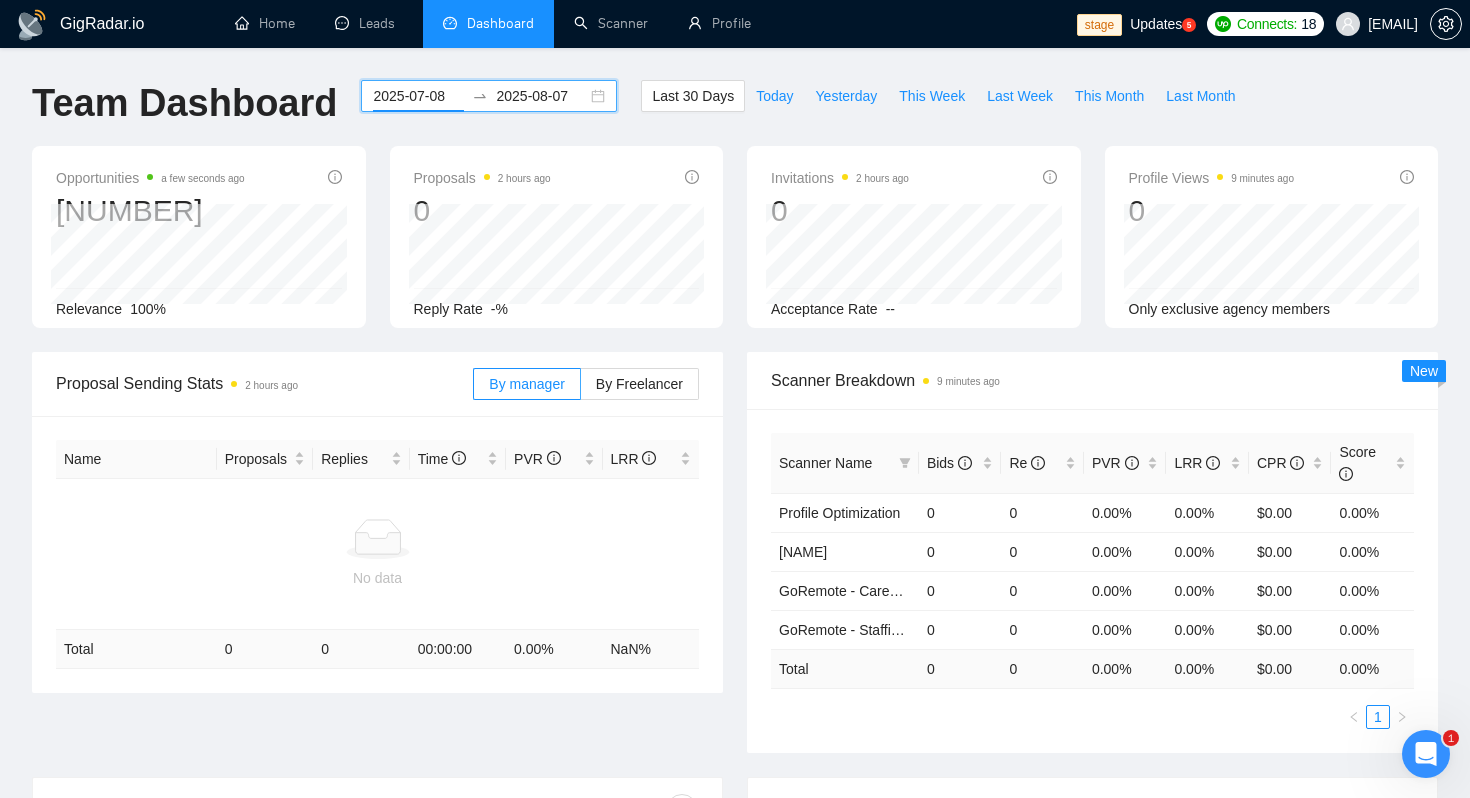 click on "2025-07-08" at bounding box center (418, 96) 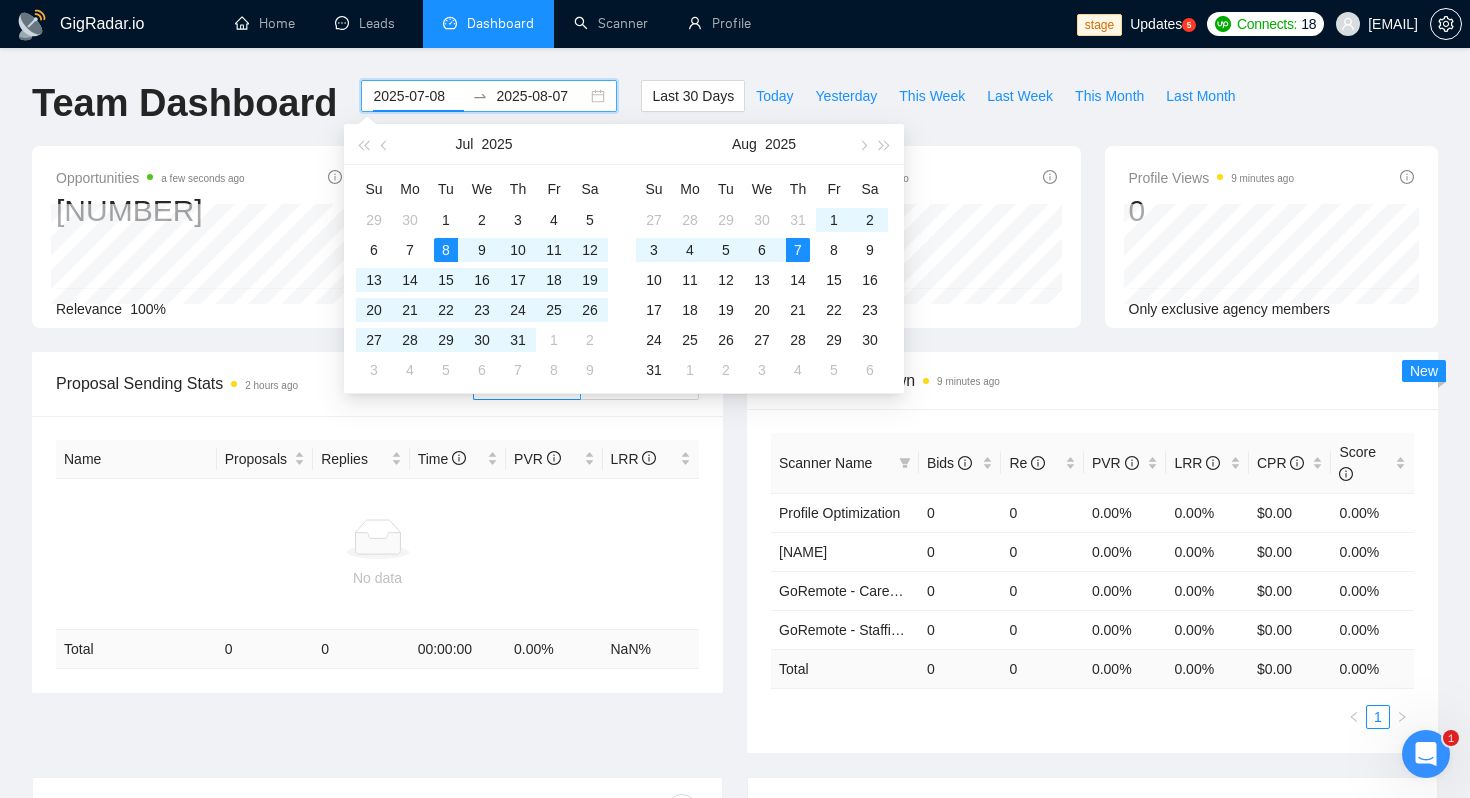 click on "GigRadar.io Home Leads Dashboard Scanner Profile stage Updates
5
Connects: 18 [EMAIL] Team Dashboard [DATE] [DATE] Last 30 Days Today Yesterday This Week Last Week This Month Last Month Opportunities a few seconds ago [NUMBER]   Relevance 100% Proposals 2 hours ago 0   [DATE]
Replied 0 Reply Rate -% Invitations 2 hours ago 0   Acceptance Rate -- Profile Views 9 minutes ago 0   Only exclusive agency members Proposal Sending Stats 2 hours ago By manager By Freelancer Name Proposals Replies Time   PVR   LRR   No data Total 0 0 00:00:00 0.00 % NaN % Scanner Breakdown 9 minutes ago Scanner Name Bids   Re   PVR   LRR   CPR   Score   Profile Optimization 0 0 0.00% 0.00% $0.00 0.00% [NAME] 0 0 0.00% 0.00% $0.00 0.00% GoRemote - Career Coaching 0 0 0.00% 0.00% $0.00 0.00% GoRemote - Staffing | Recruitment 0 0 0.00% 0.00% $0.00 0.00% Total 0 0 0.00 % 0.00 % $ 0.00 0.00 % 1 New Proposals 2 hours ago Date Title Manager Freelancer" at bounding box center (735, 637) 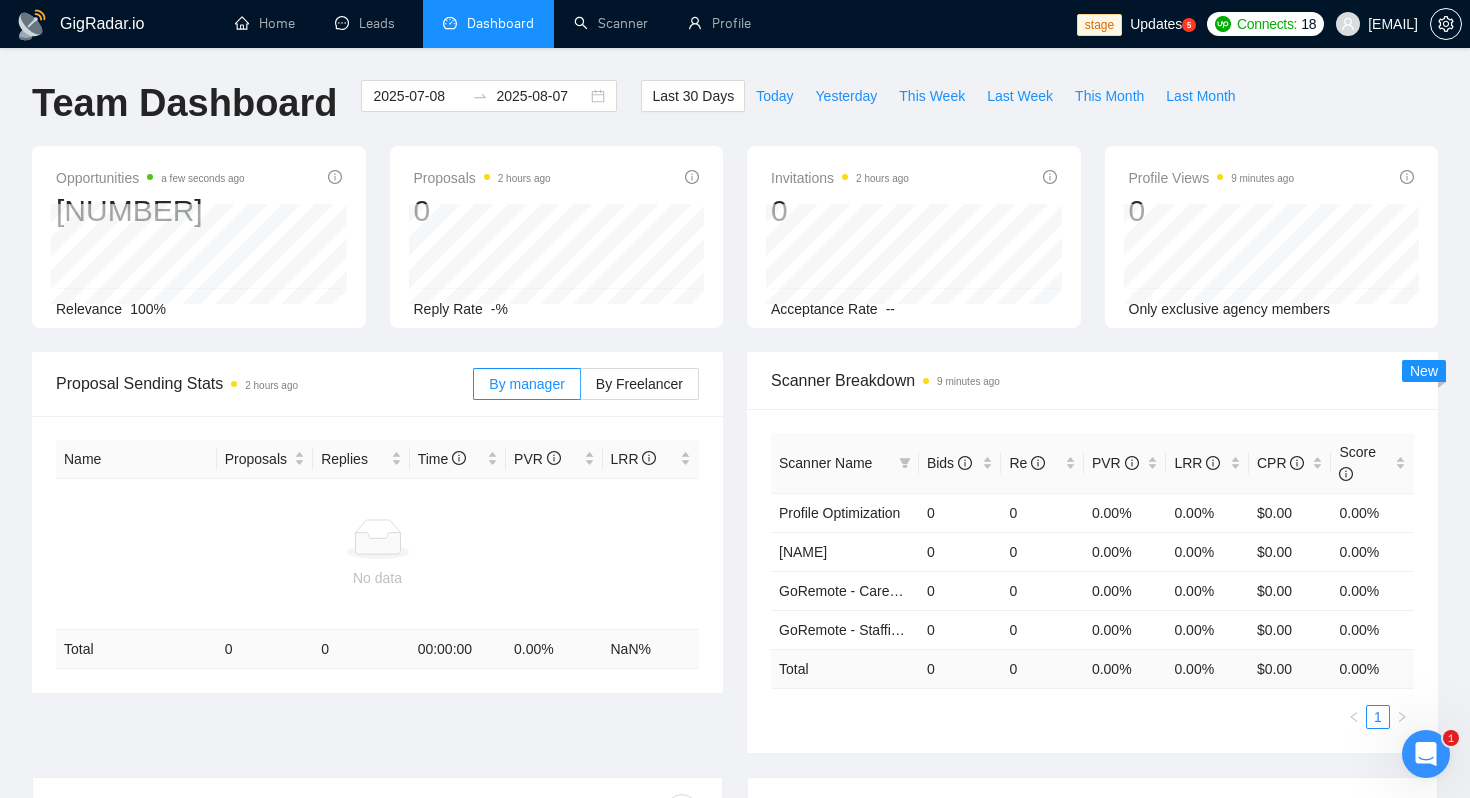 click on "[EMAIL]" at bounding box center (1393, 24) 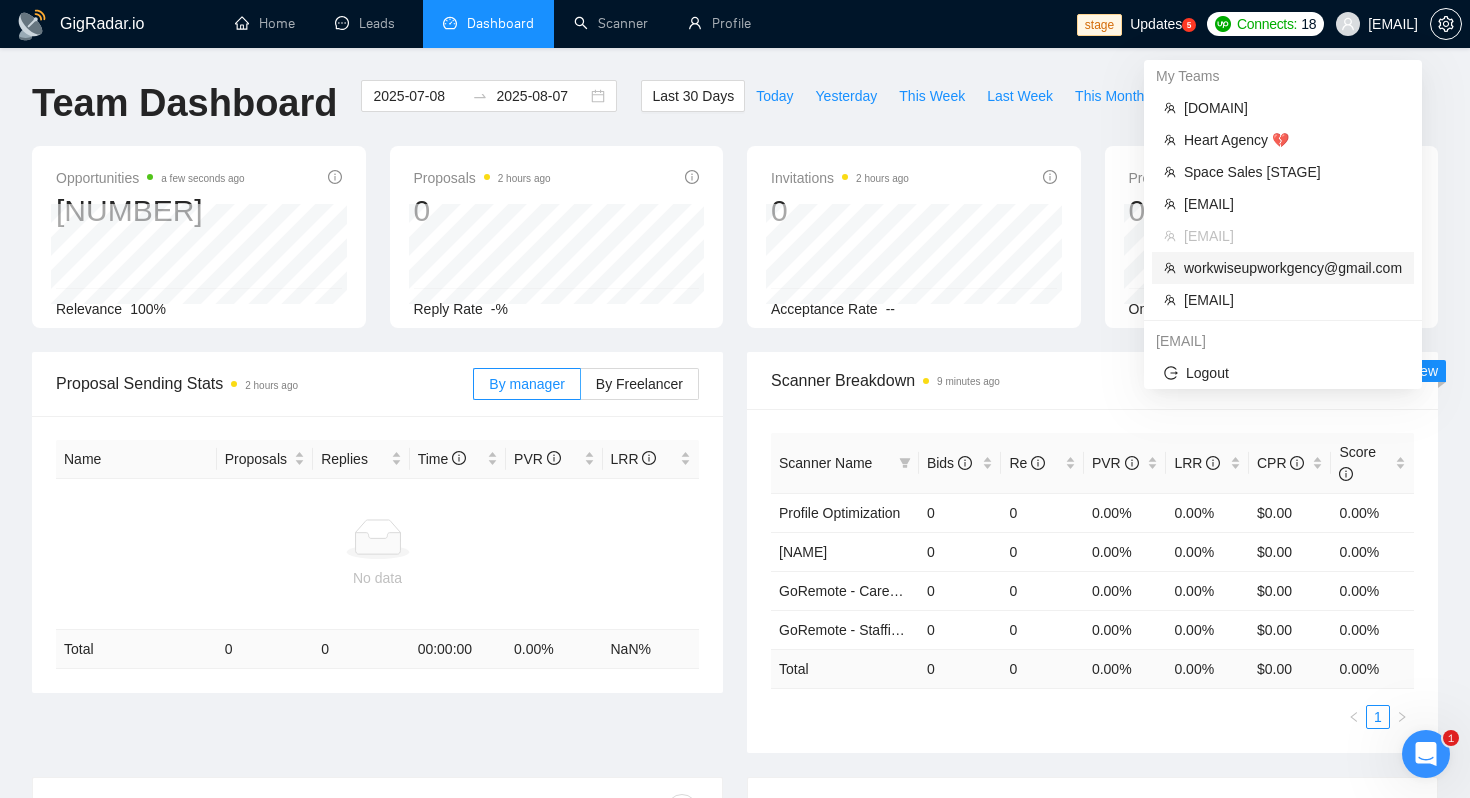 click on "workwiseupworkgency@gmail.com" at bounding box center (1293, 268) 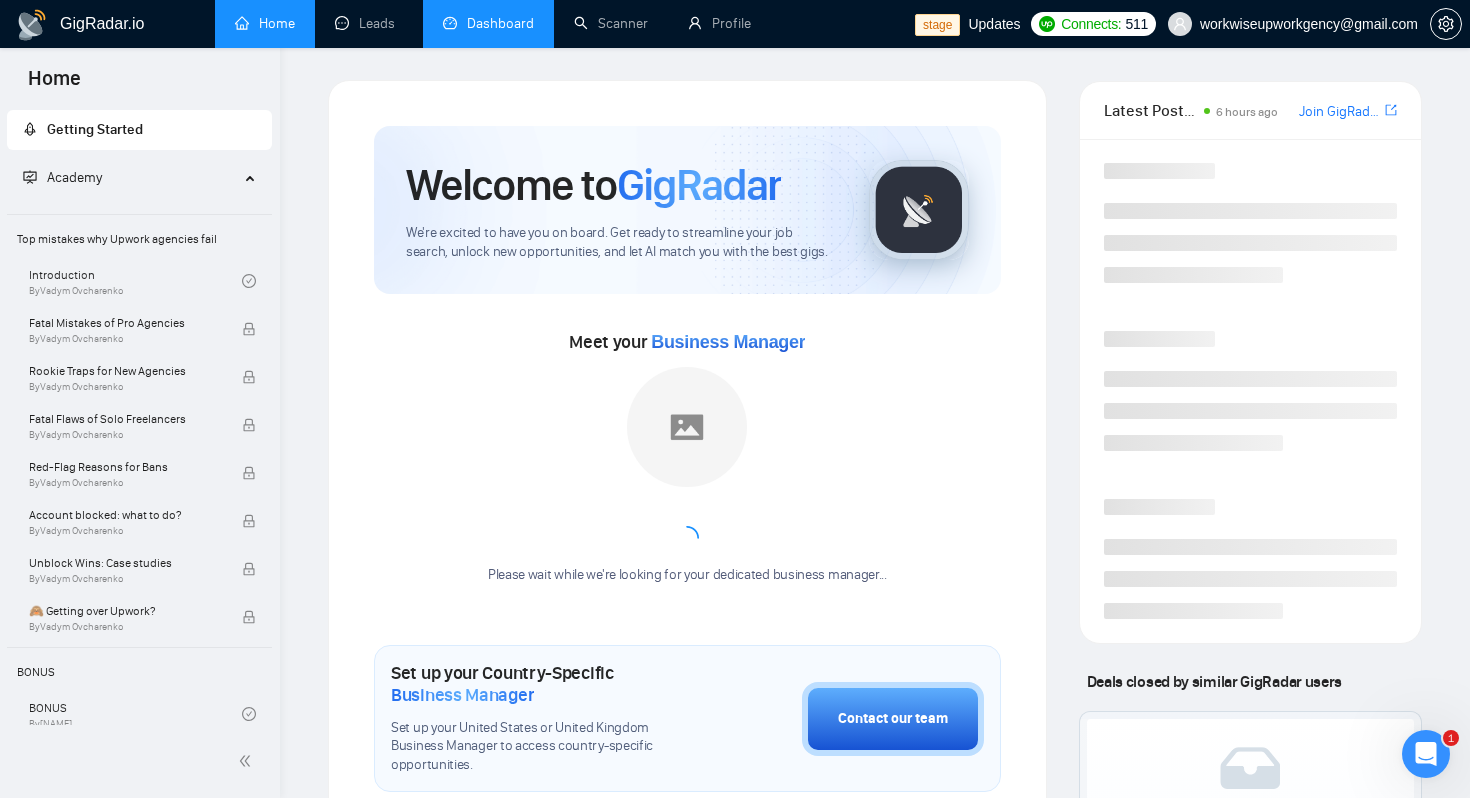 click on "Dashboard" at bounding box center [488, 23] 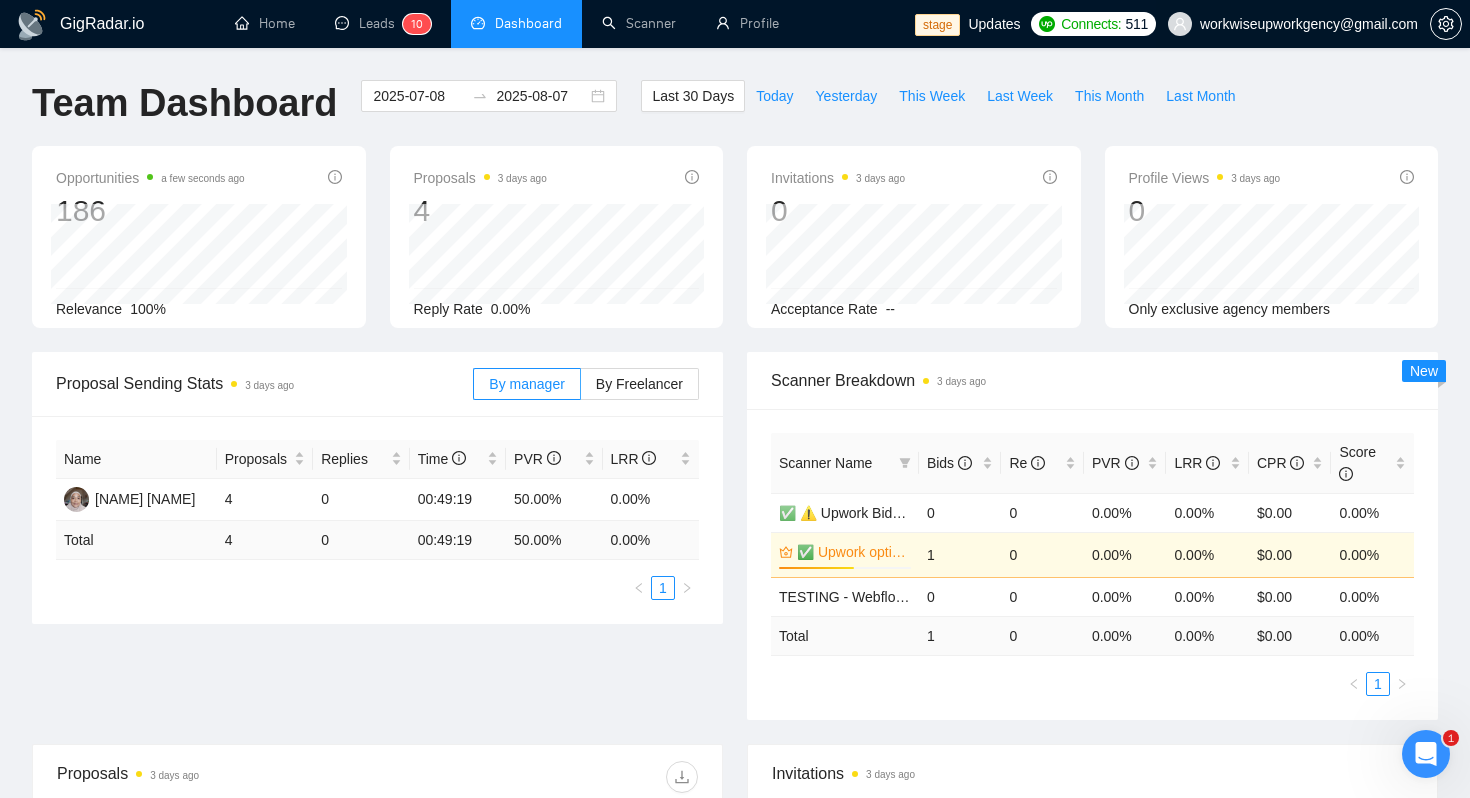 click on "workwiseupworkgency@gmail.com" at bounding box center [1293, 24] 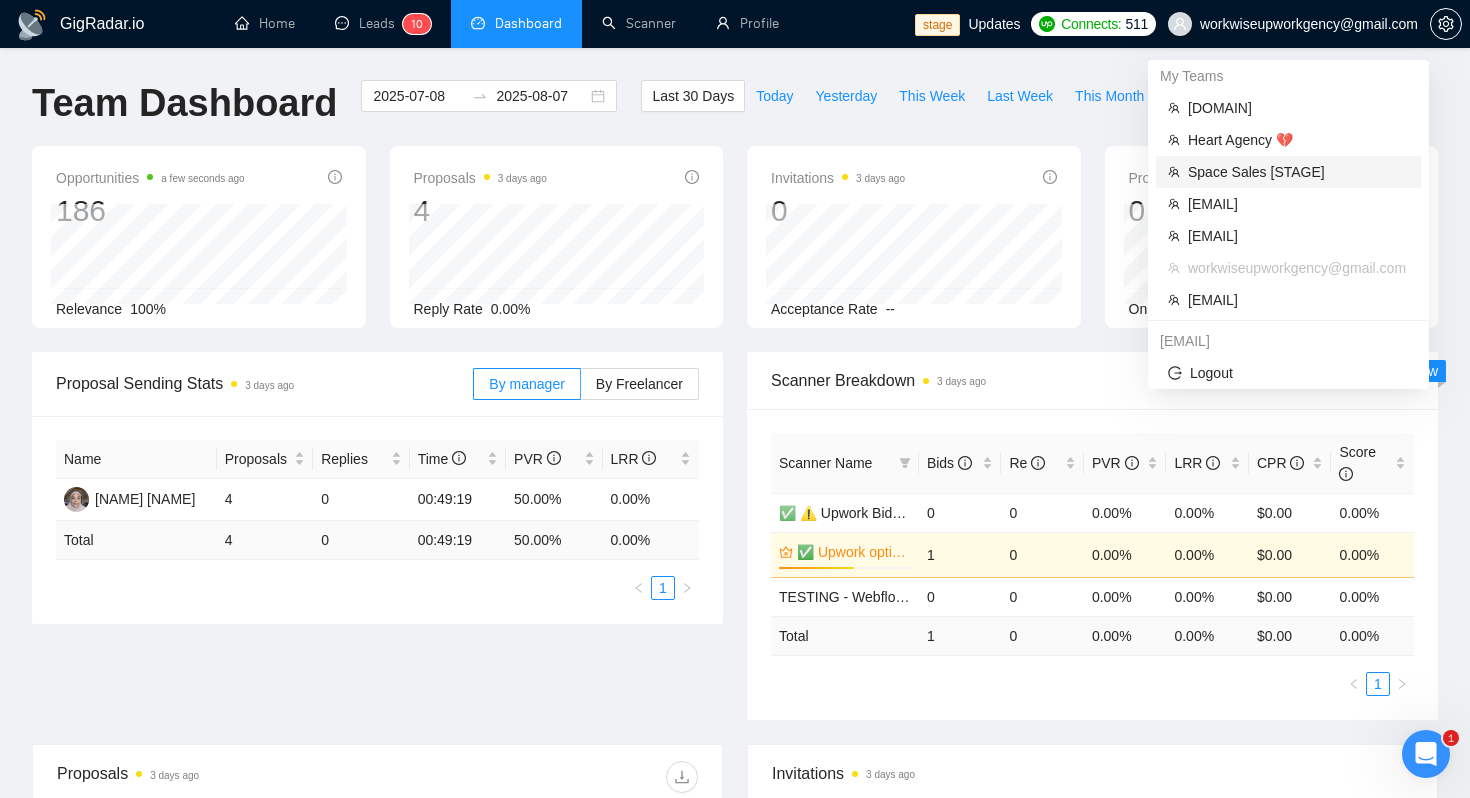 click on "Space Sales [STAGE]" at bounding box center [1298, 172] 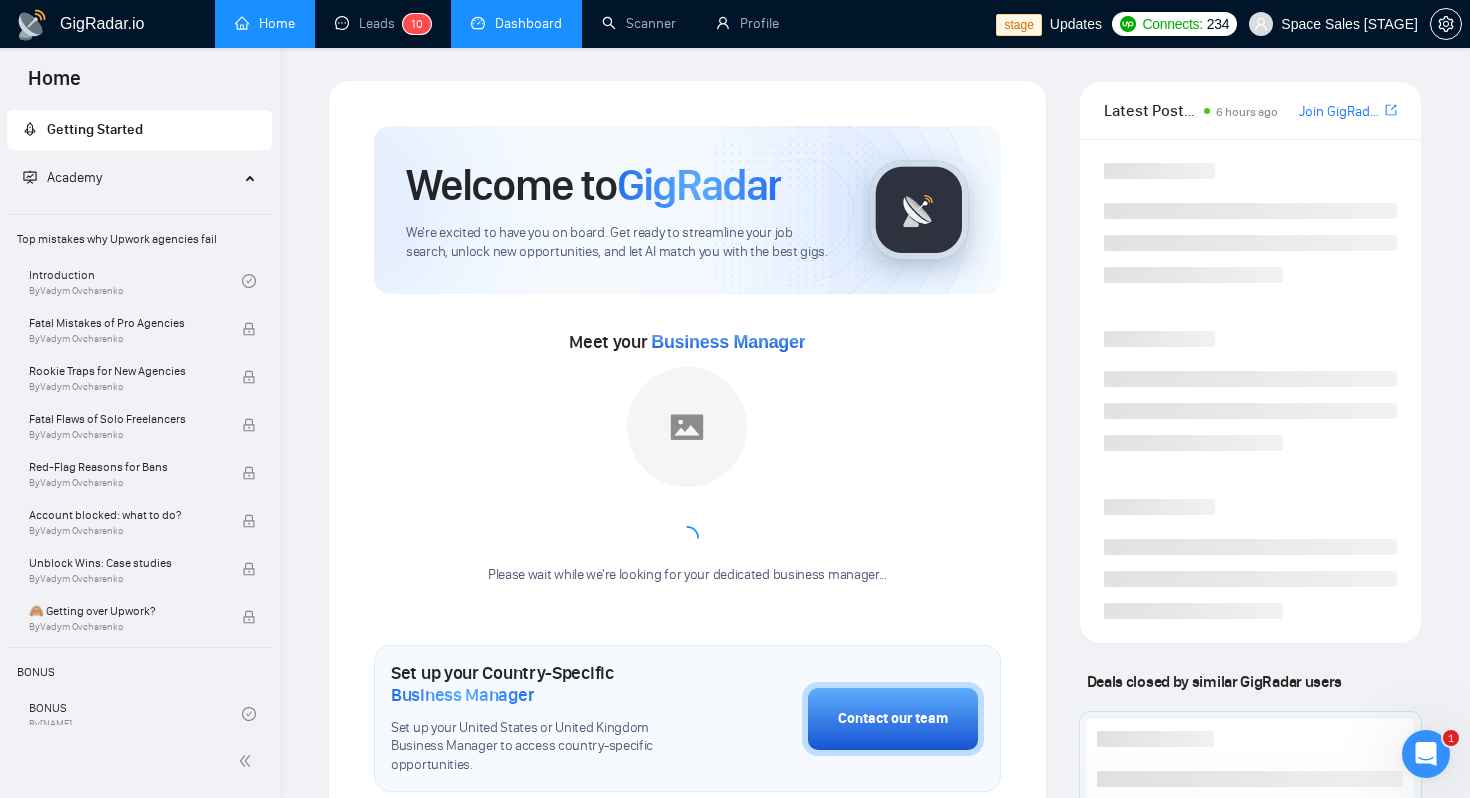 click on "Dashboard" at bounding box center [516, 23] 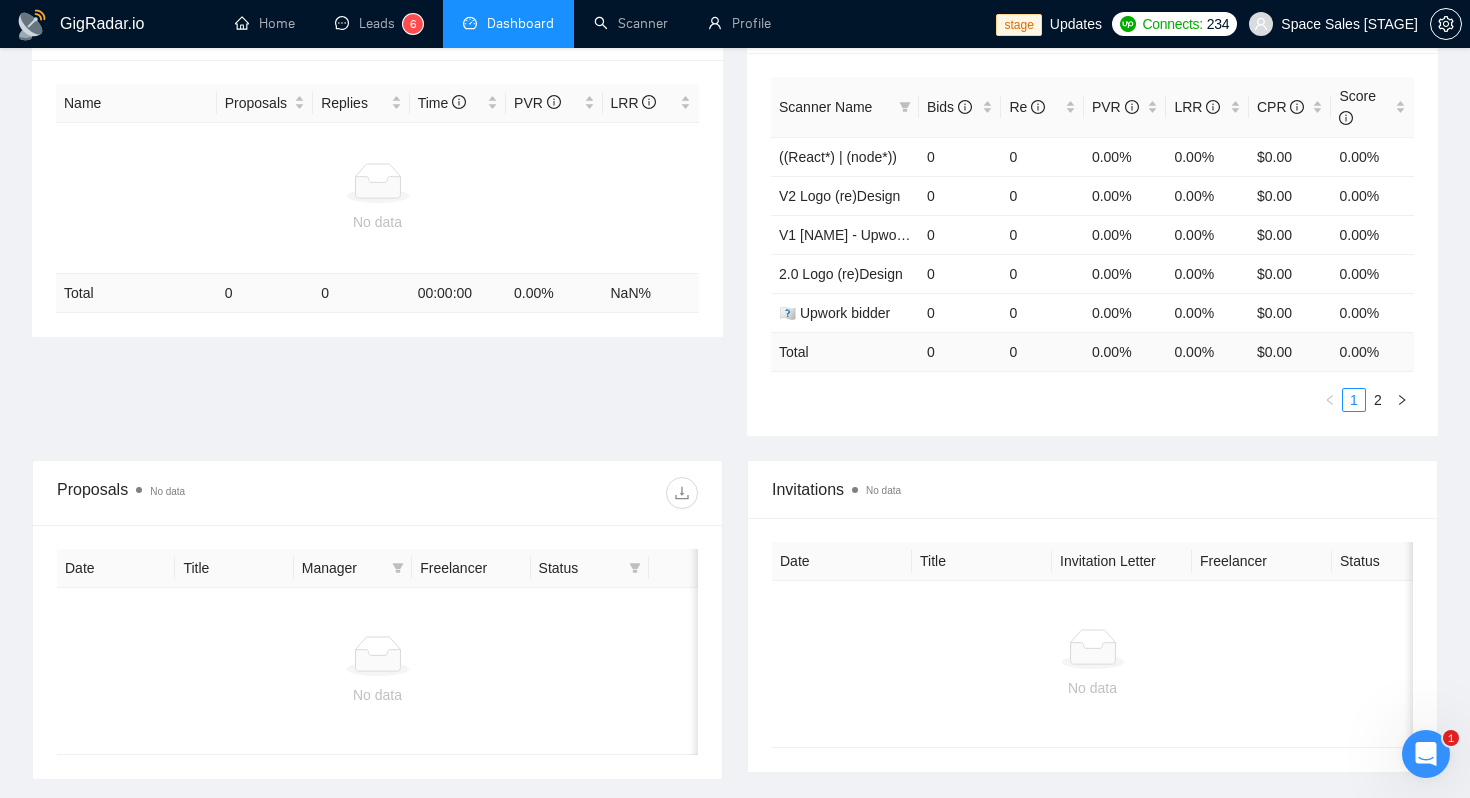 scroll, scrollTop: 0, scrollLeft: 0, axis: both 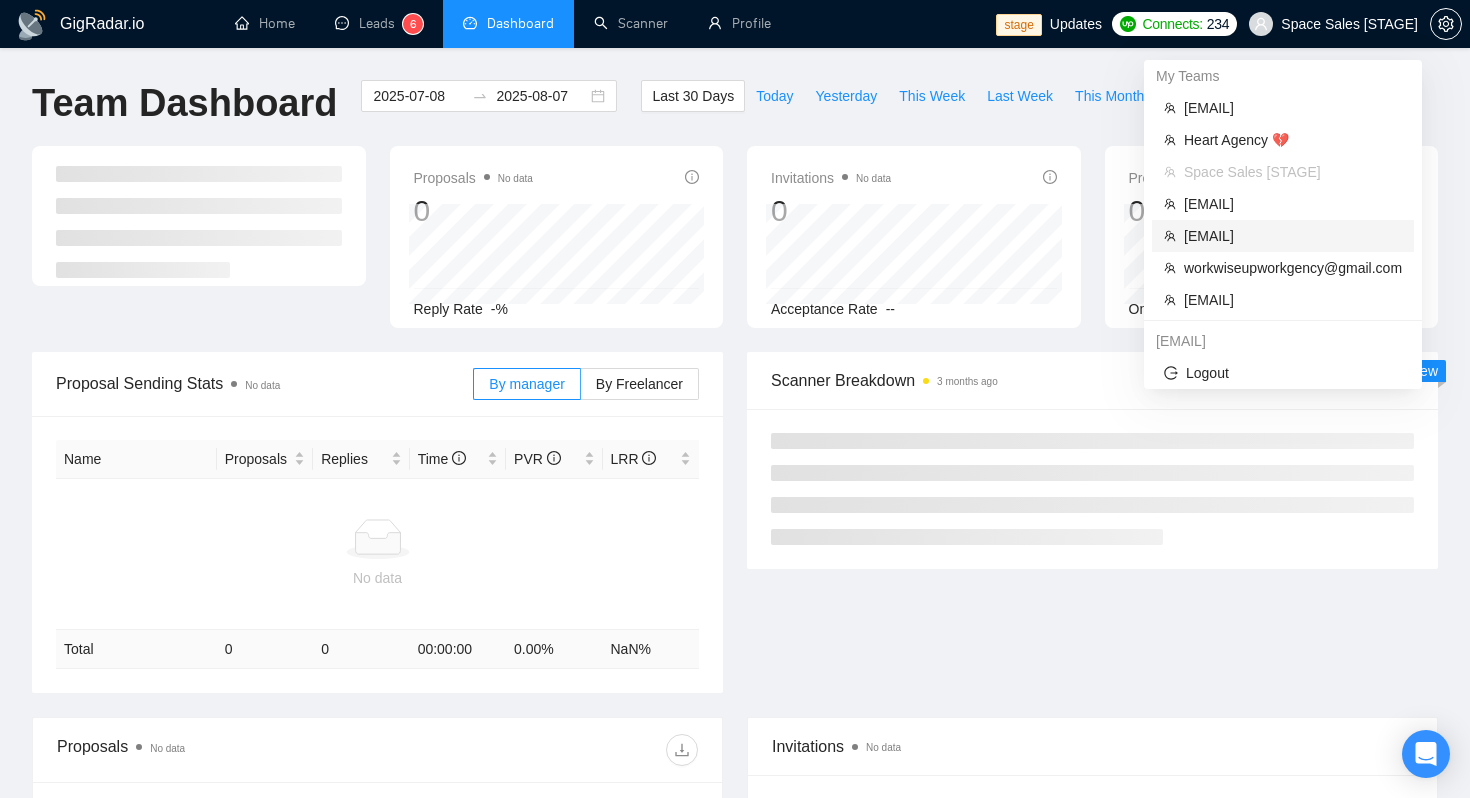 click on "[EMAIL]" at bounding box center [1293, 236] 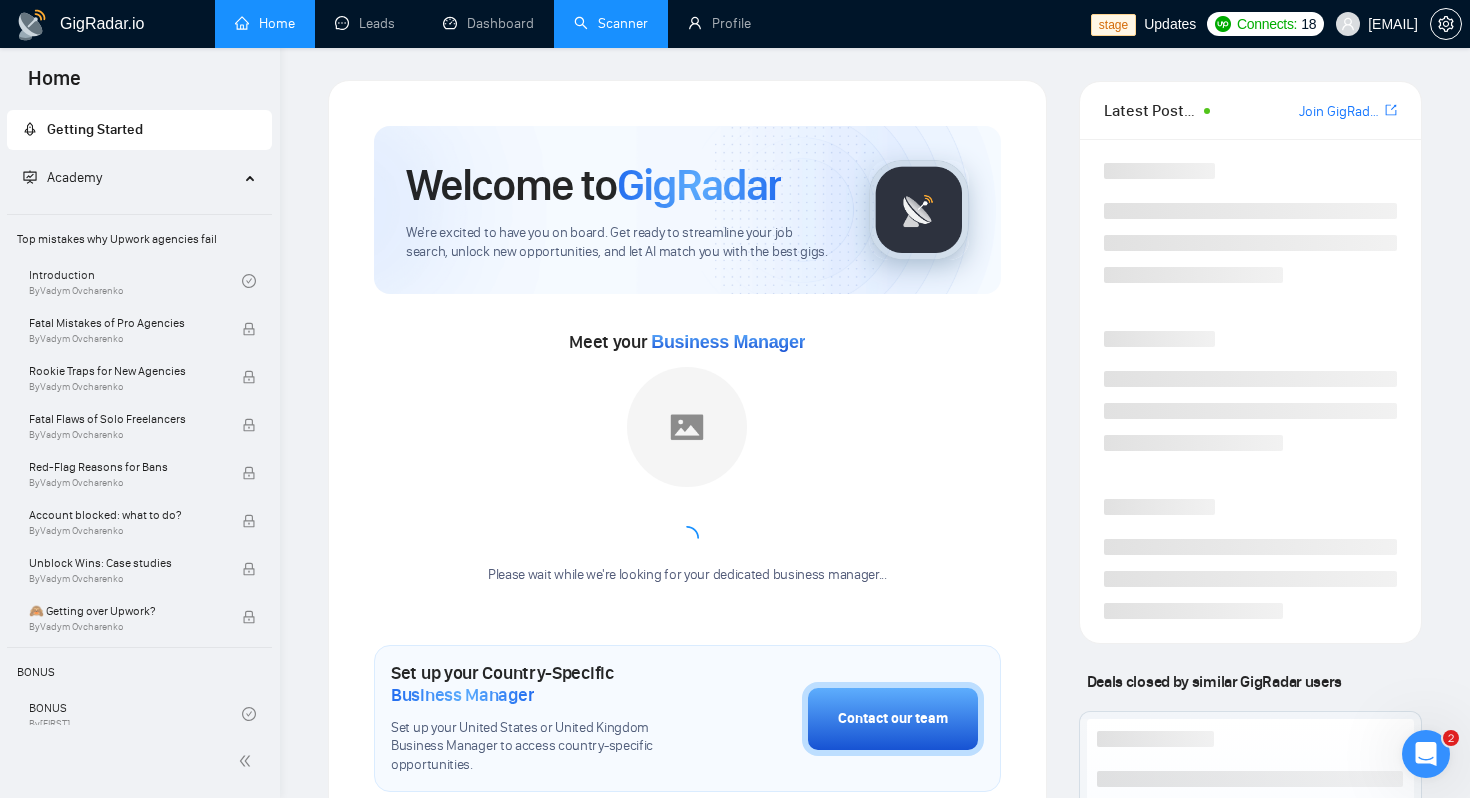 scroll, scrollTop: 0, scrollLeft: 0, axis: both 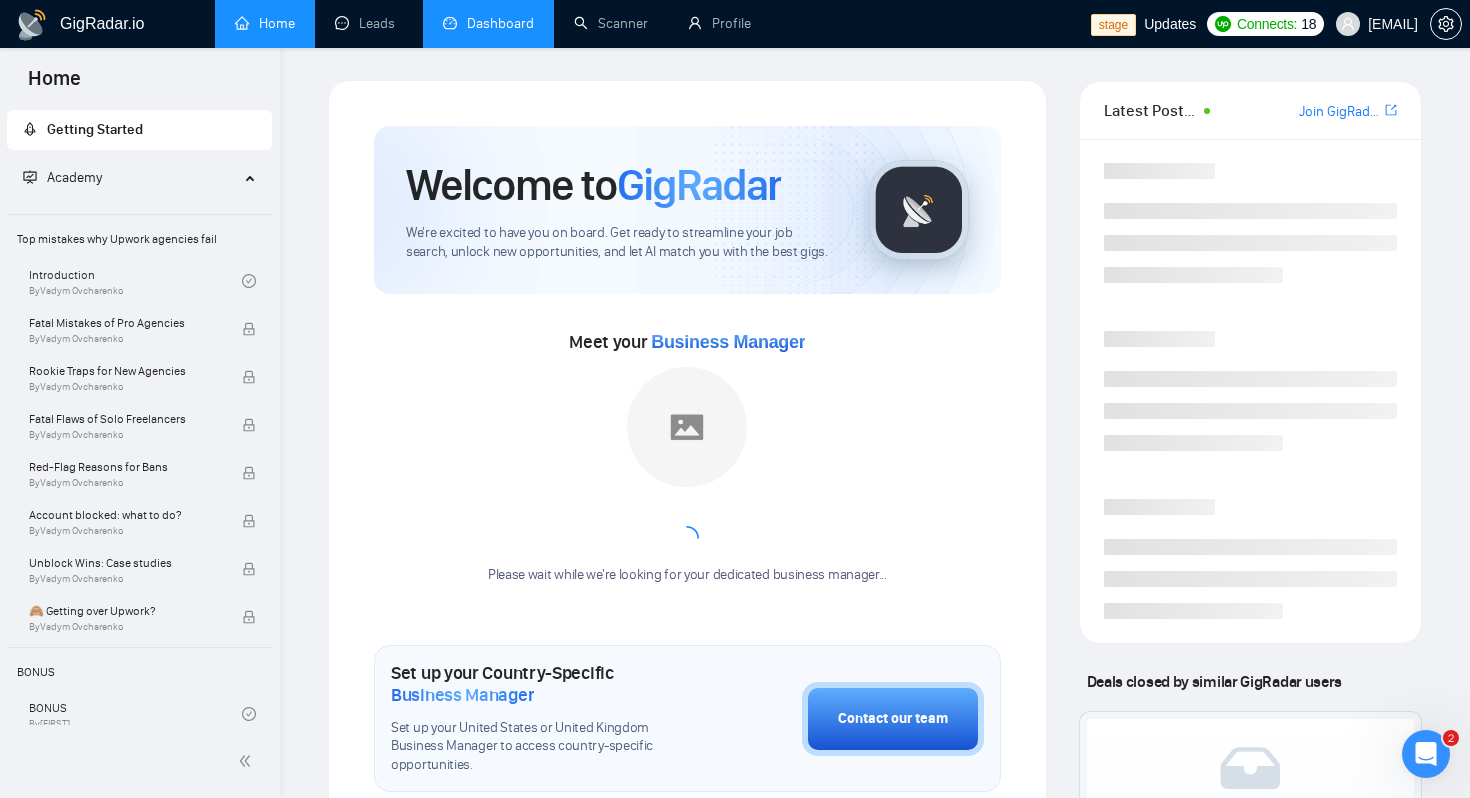 click on "Dashboard" at bounding box center (488, 23) 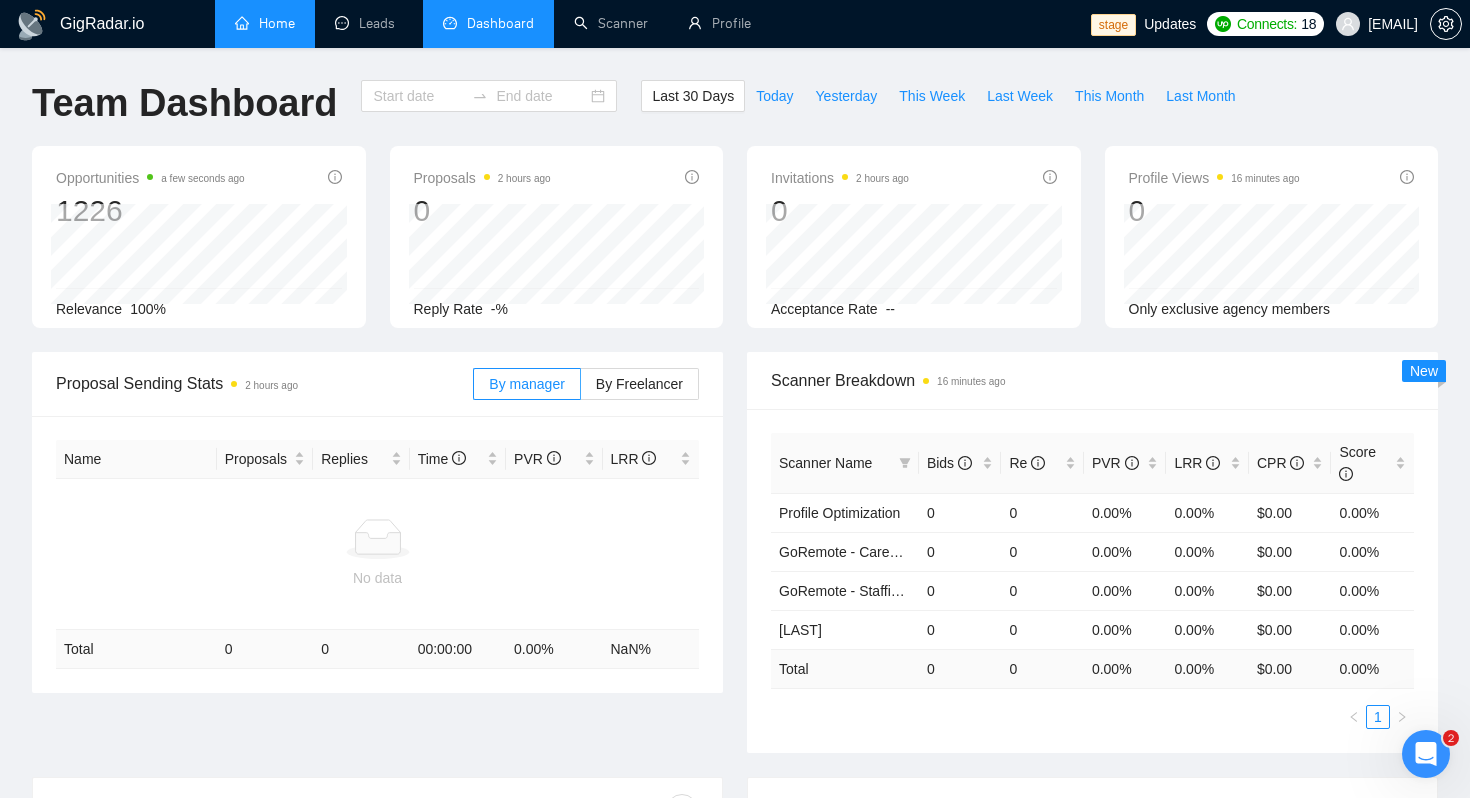 type on "2025-07-08" 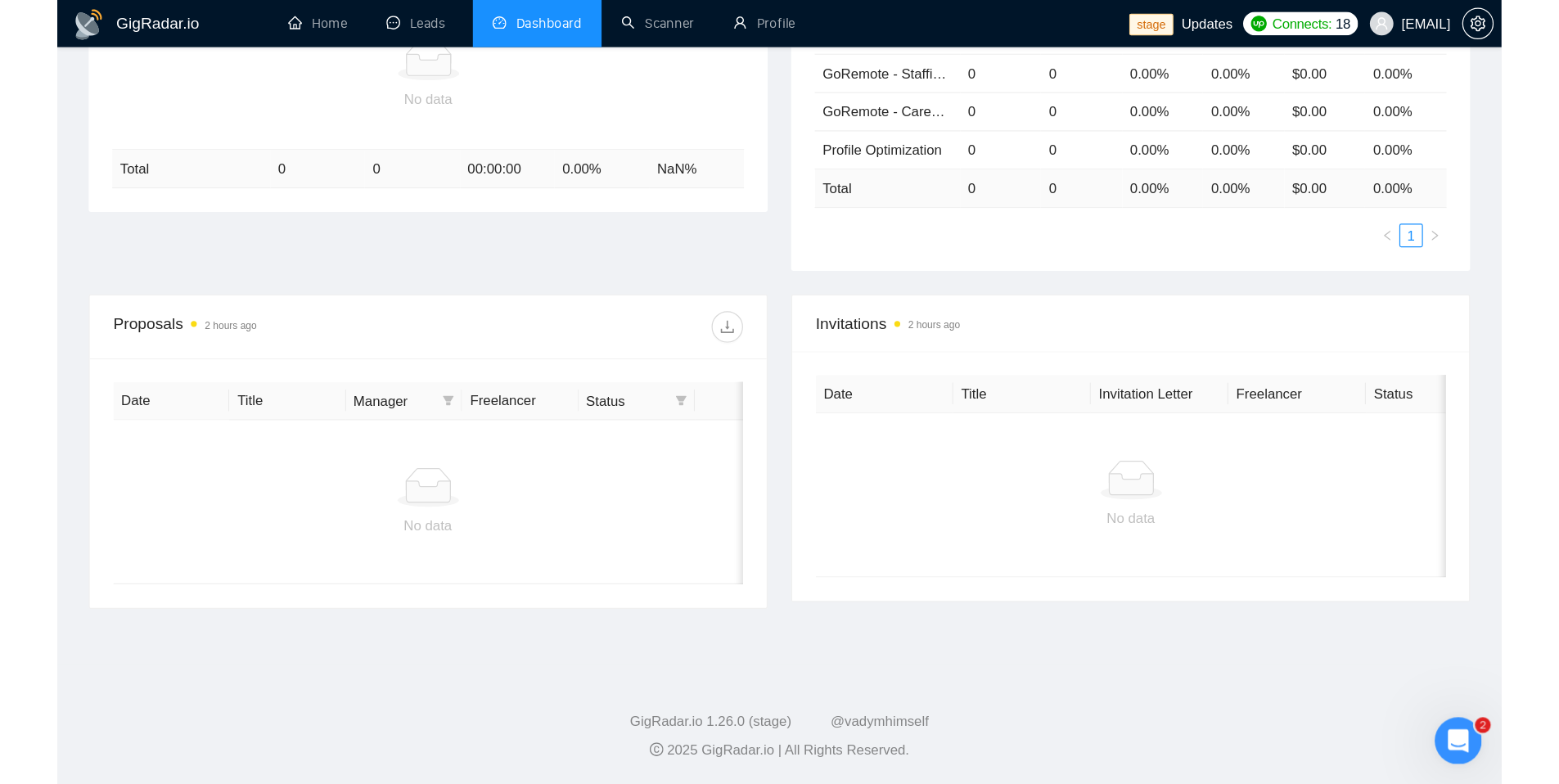 scroll, scrollTop: 0, scrollLeft: 0, axis: both 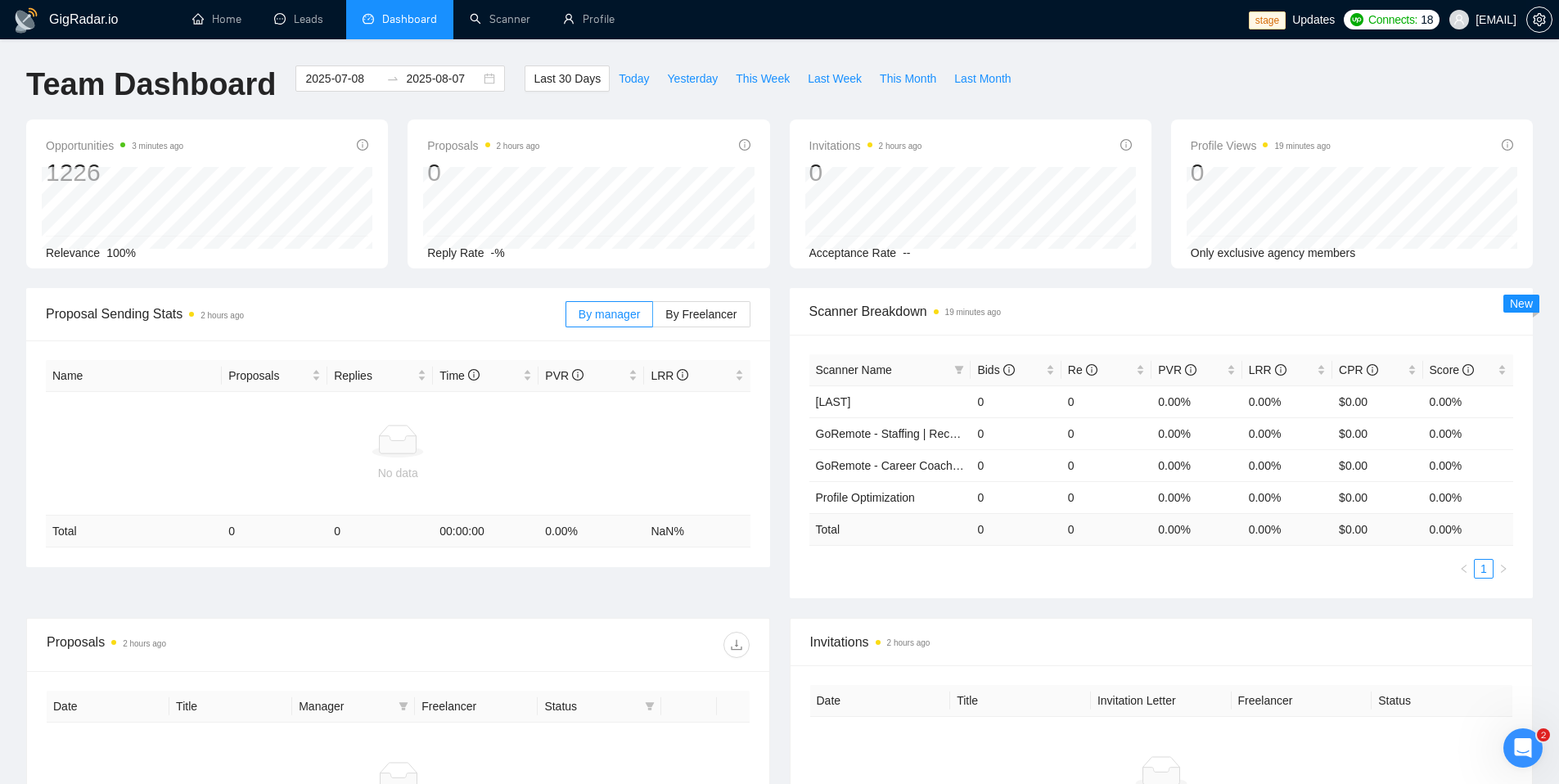 click on "[EMAIL]" at bounding box center [1483, 20] 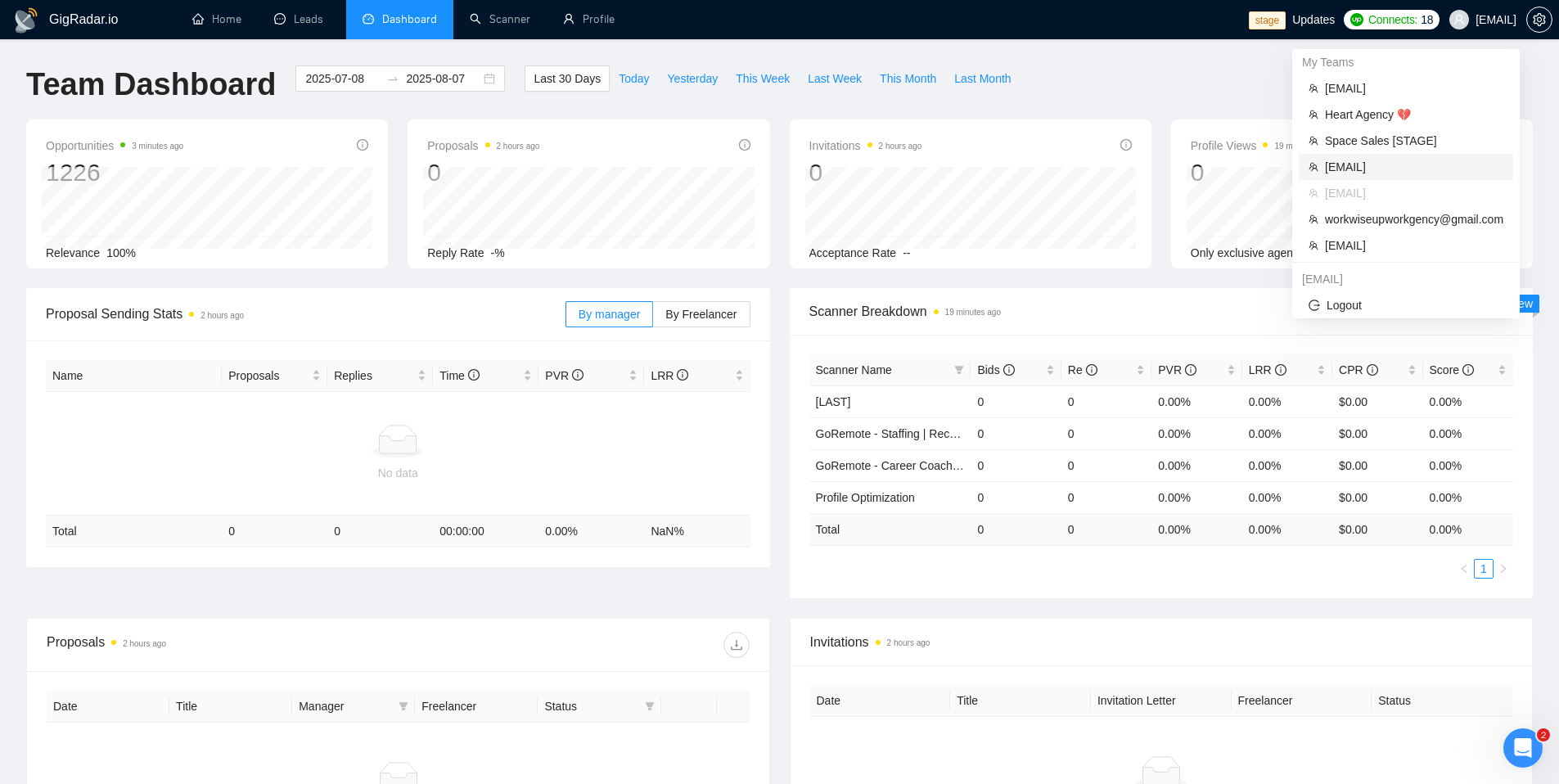 click on "[EMAIL]" at bounding box center (1414, 167) 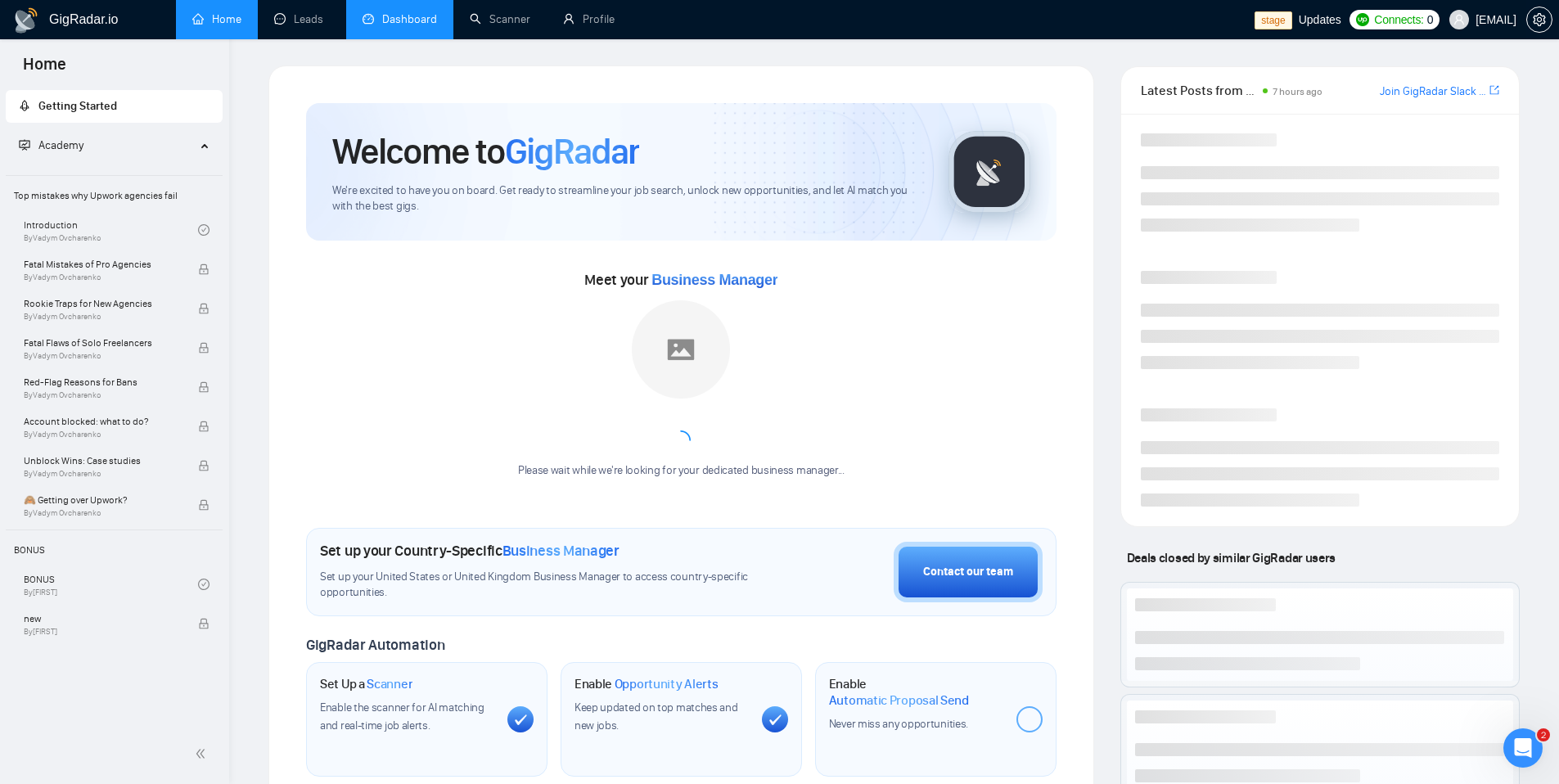 click on "[EMAIL]" at bounding box center (1496, 20) 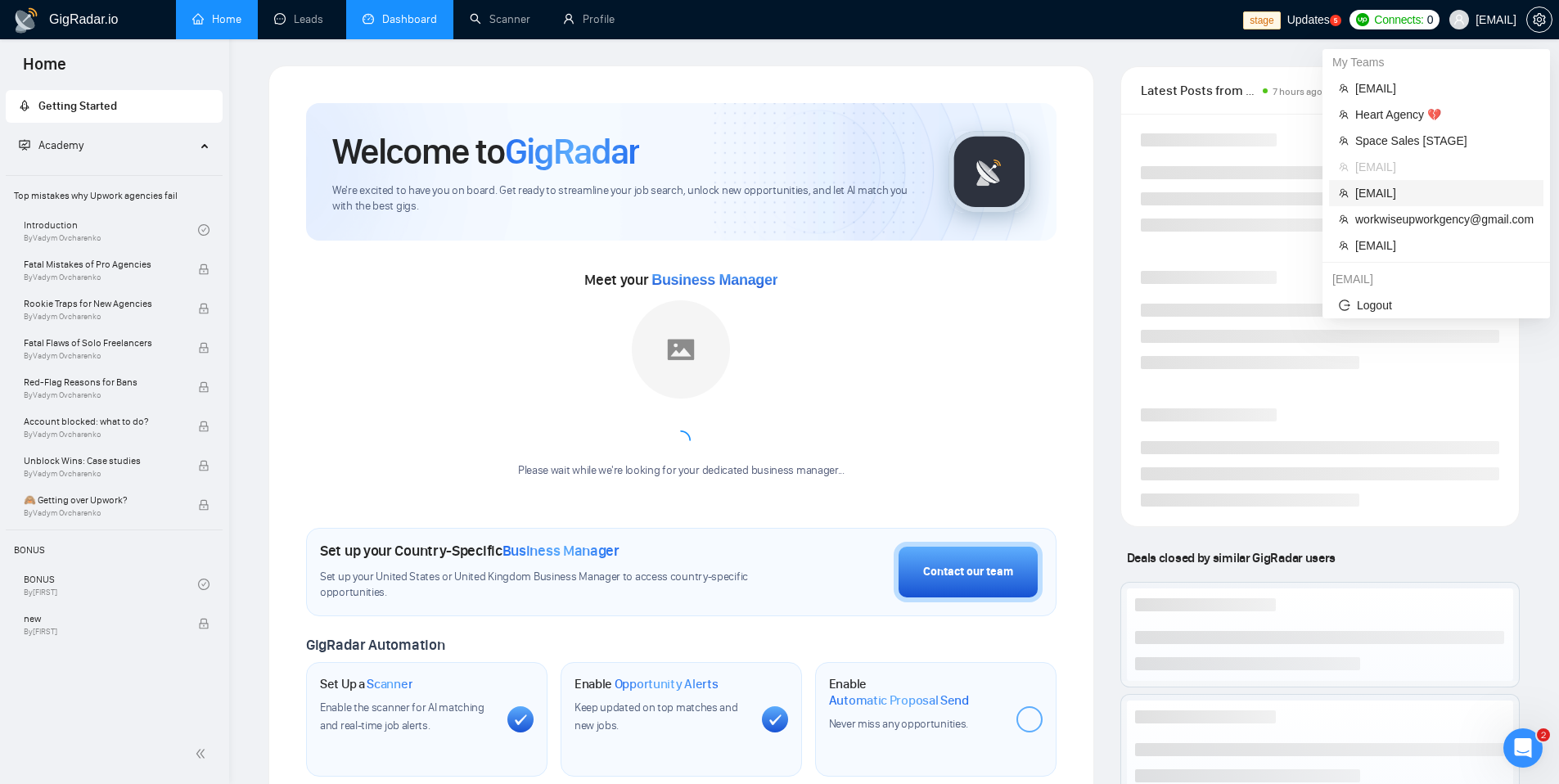 click on "[EMAIL]" at bounding box center [1444, 193] 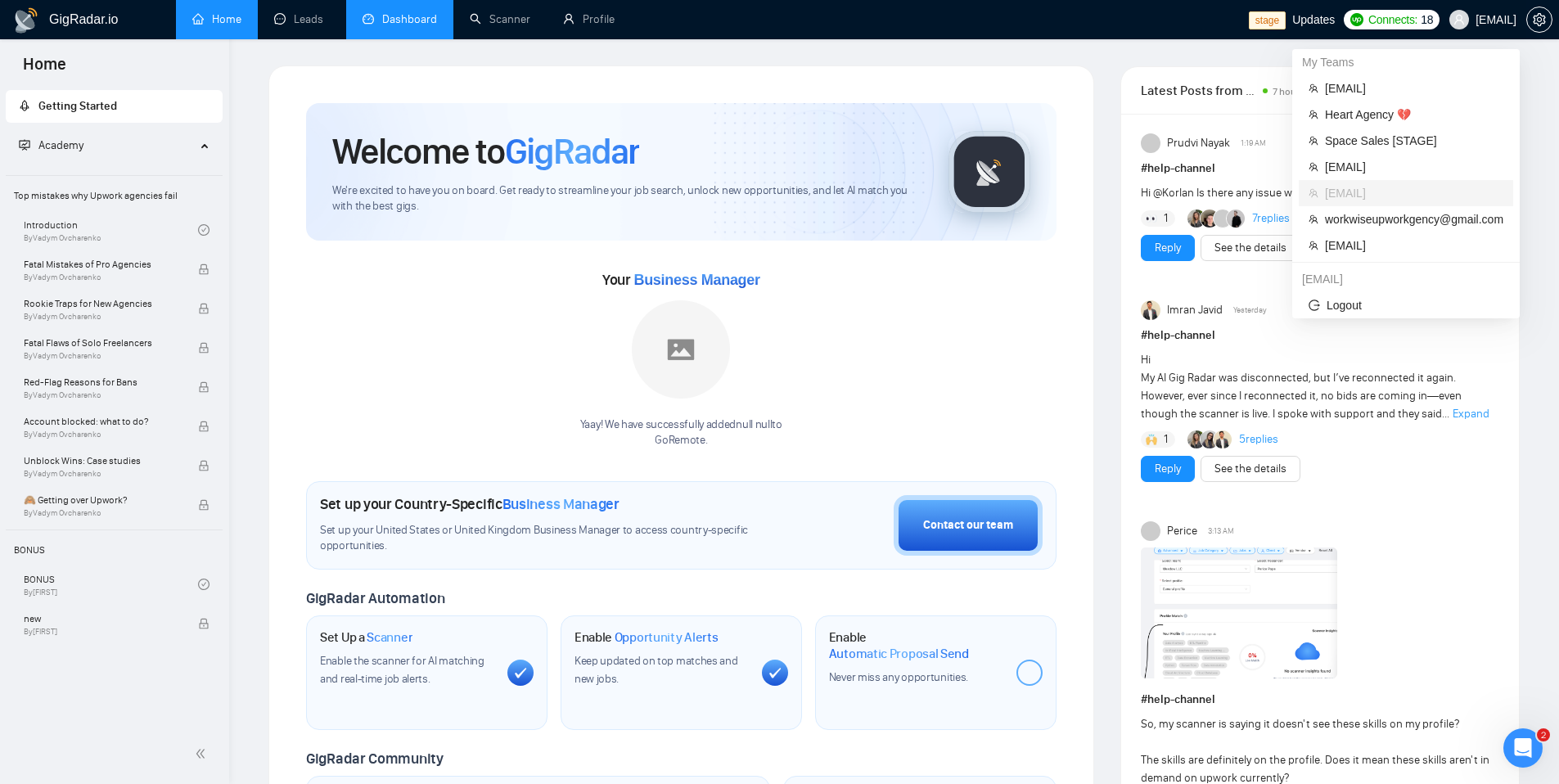click on "[EMAIL]" at bounding box center [1496, 20] 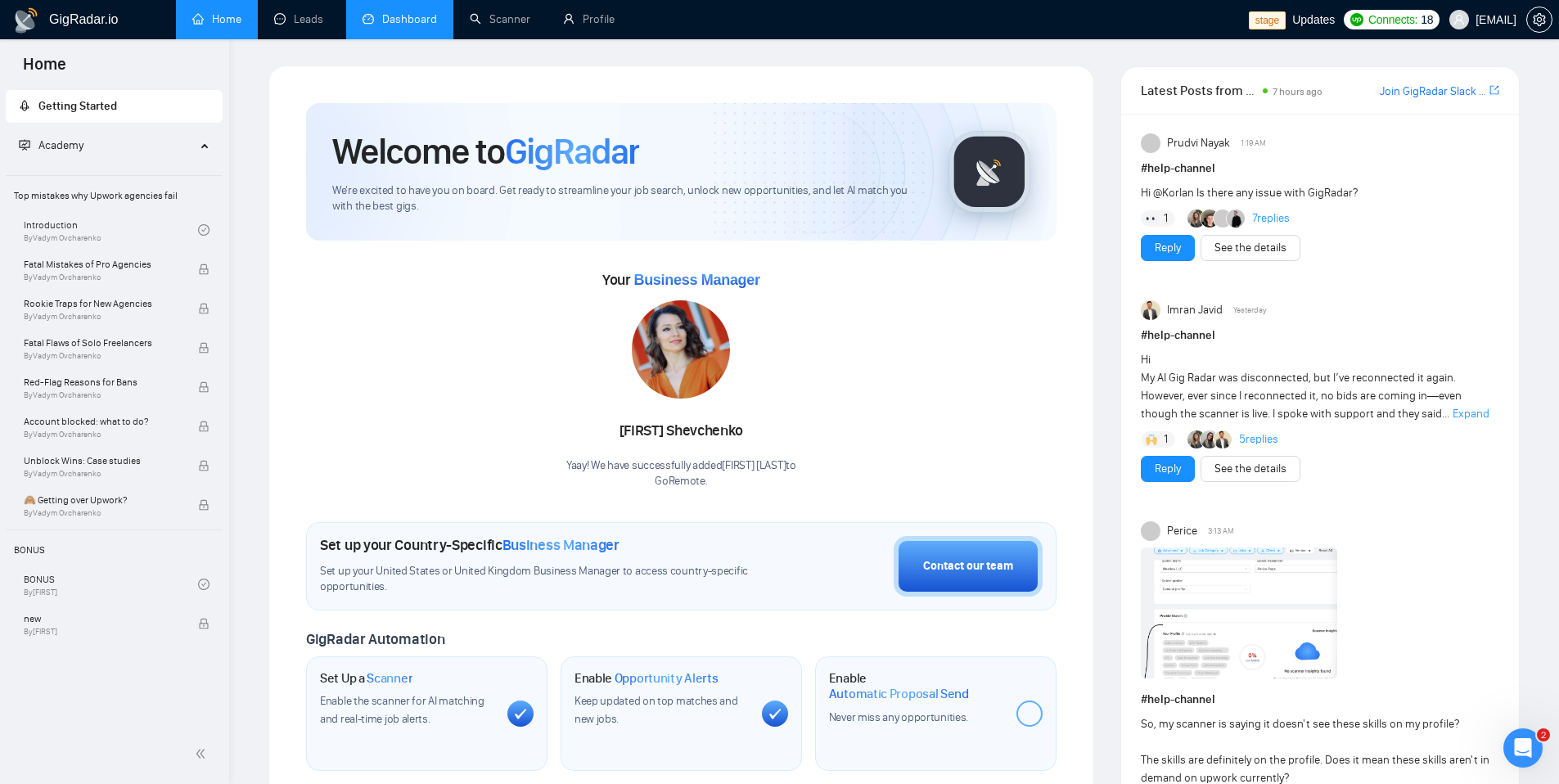 click on "Dashboard" at bounding box center [399, 19] 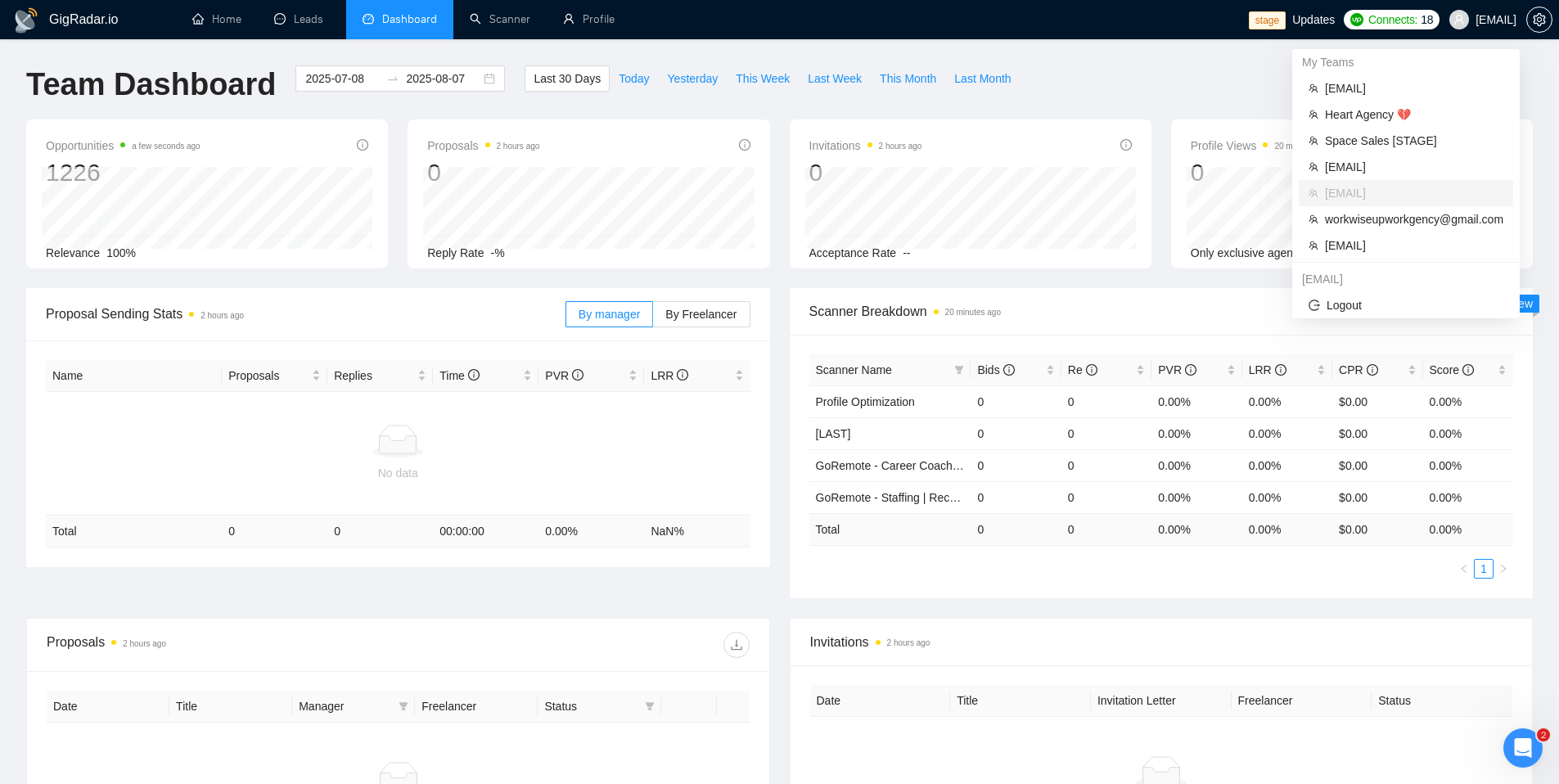 click on "[EMAIL]" at bounding box center (1496, 20) 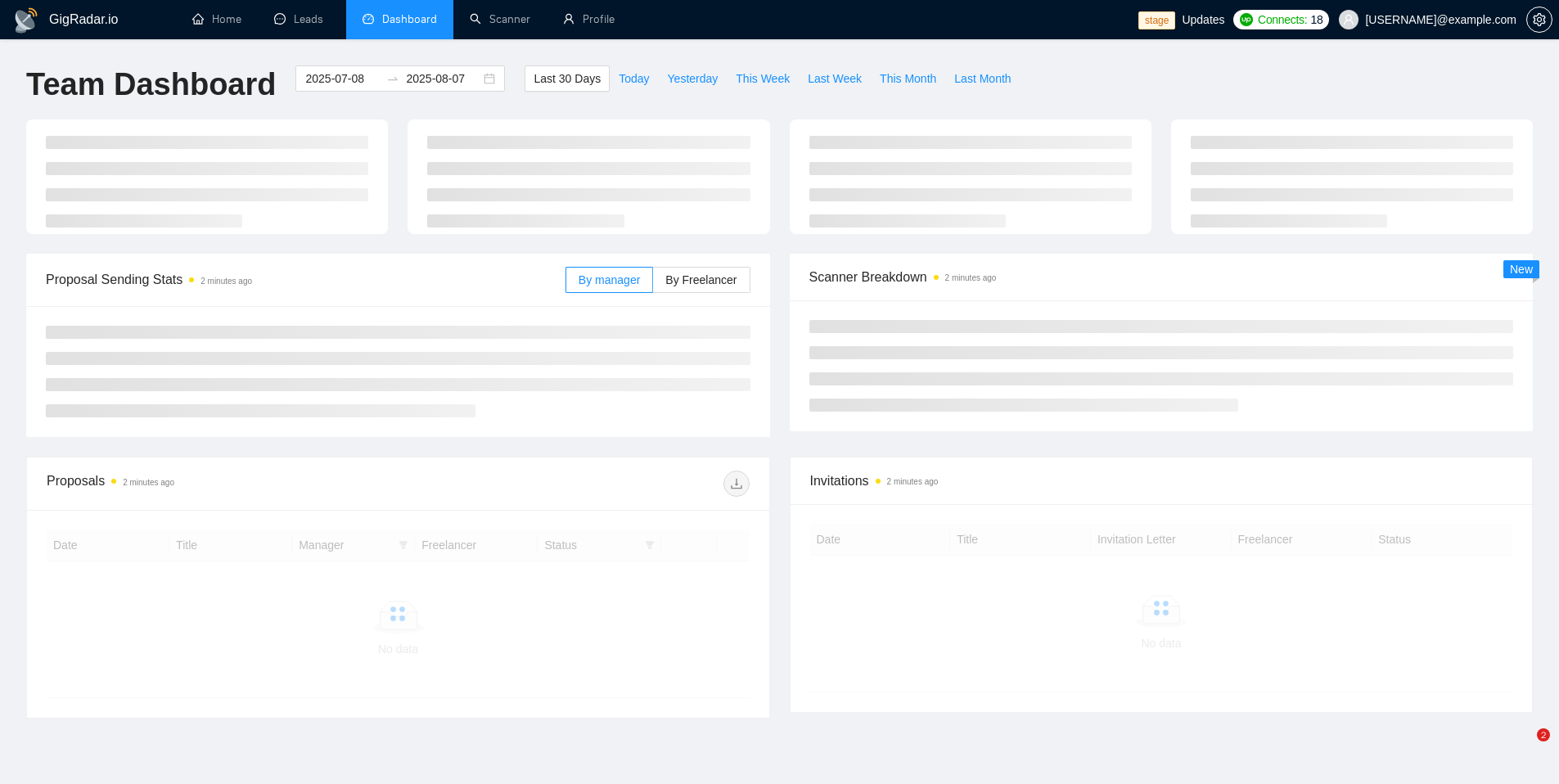 scroll, scrollTop: 0, scrollLeft: 0, axis: both 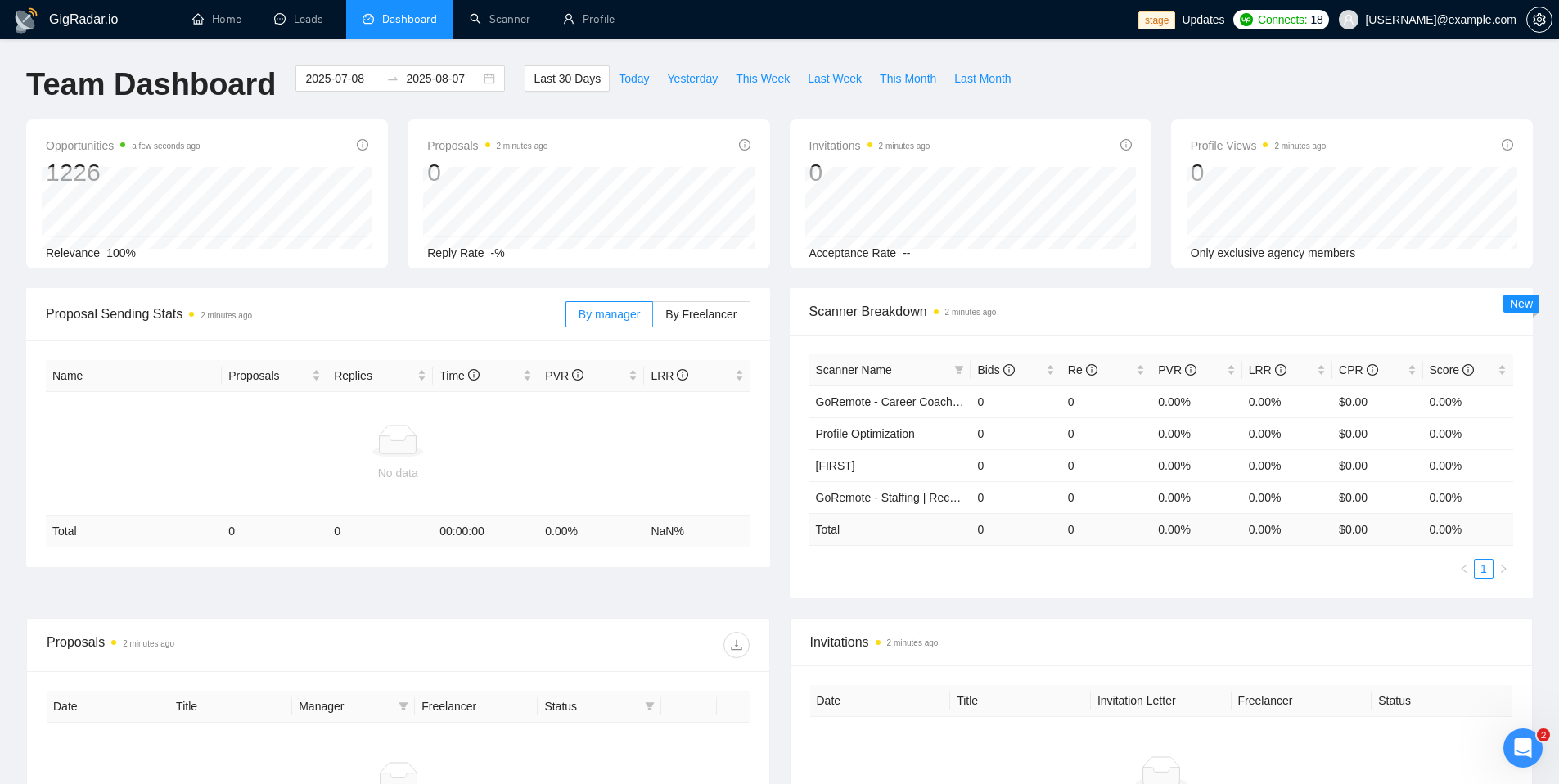 click on "Status" at bounding box center (1442, 701) 